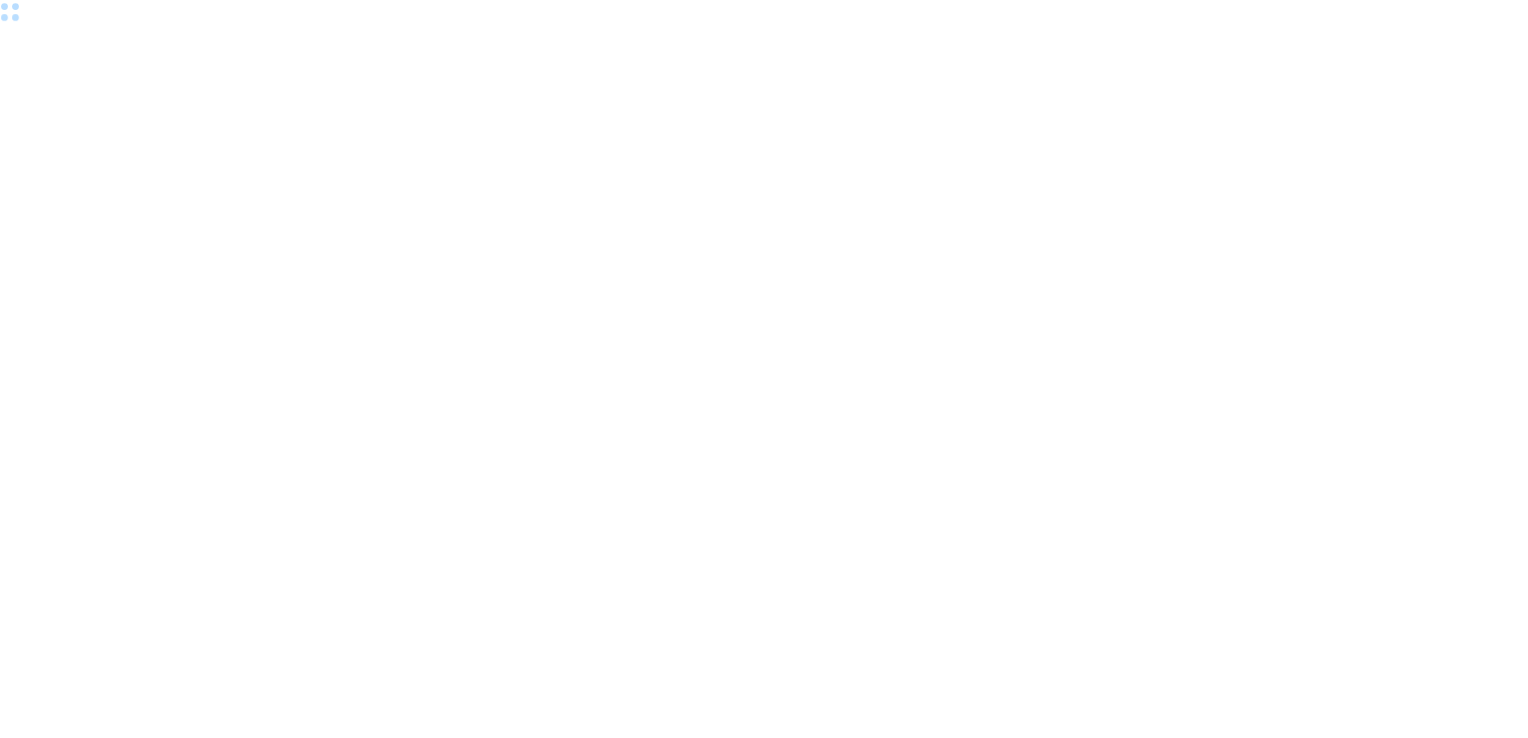 scroll, scrollTop: 0, scrollLeft: 0, axis: both 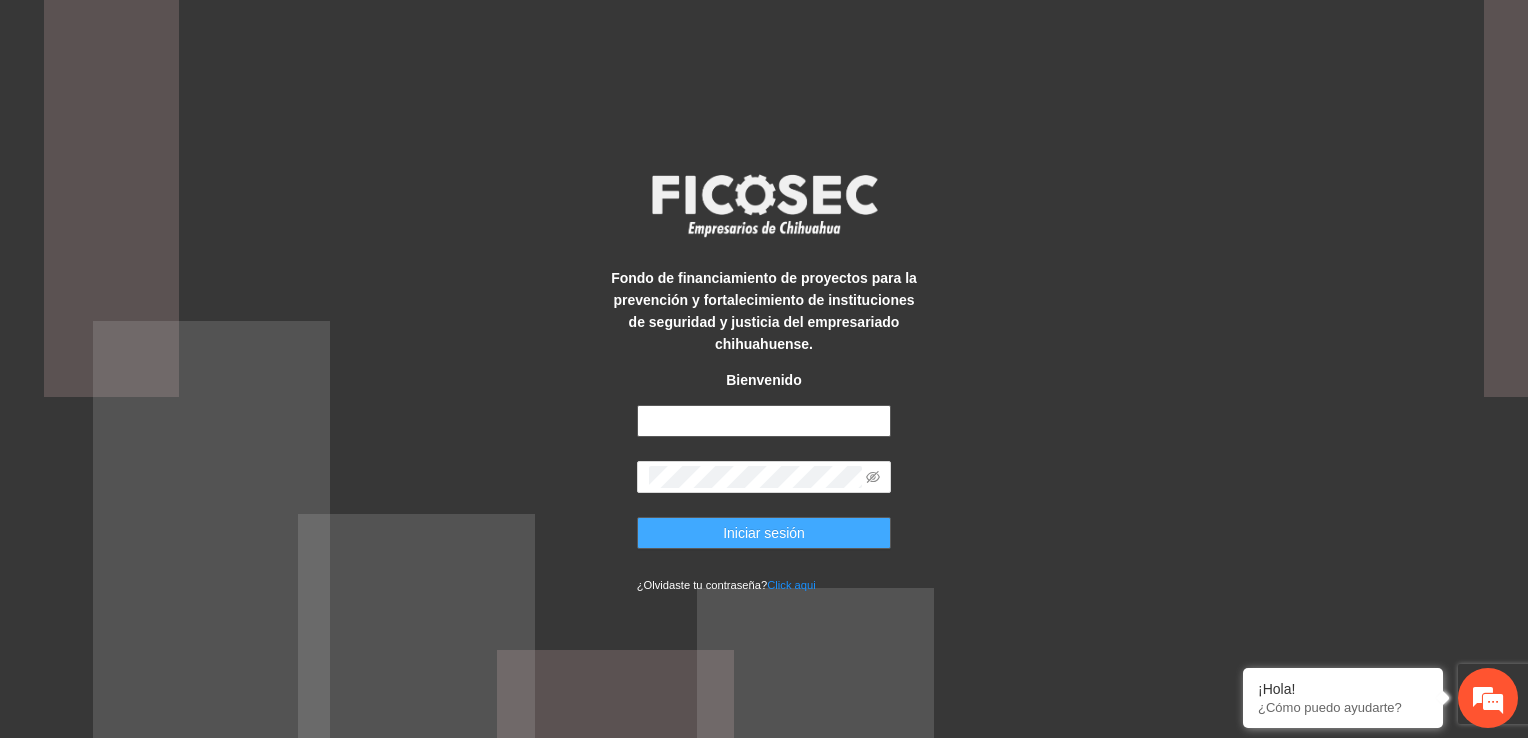 type on "**********" 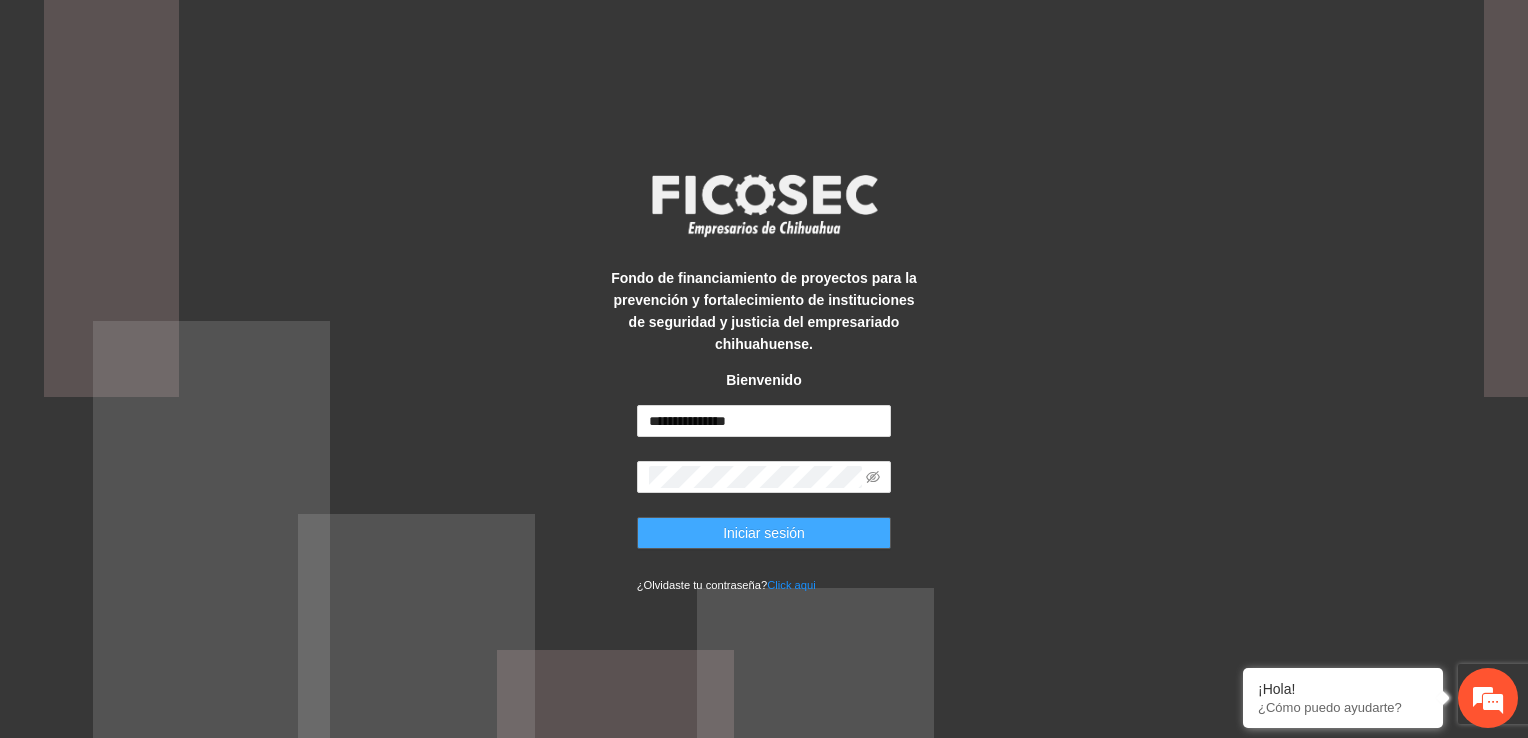 click on "Iniciar sesión" at bounding box center (764, 533) 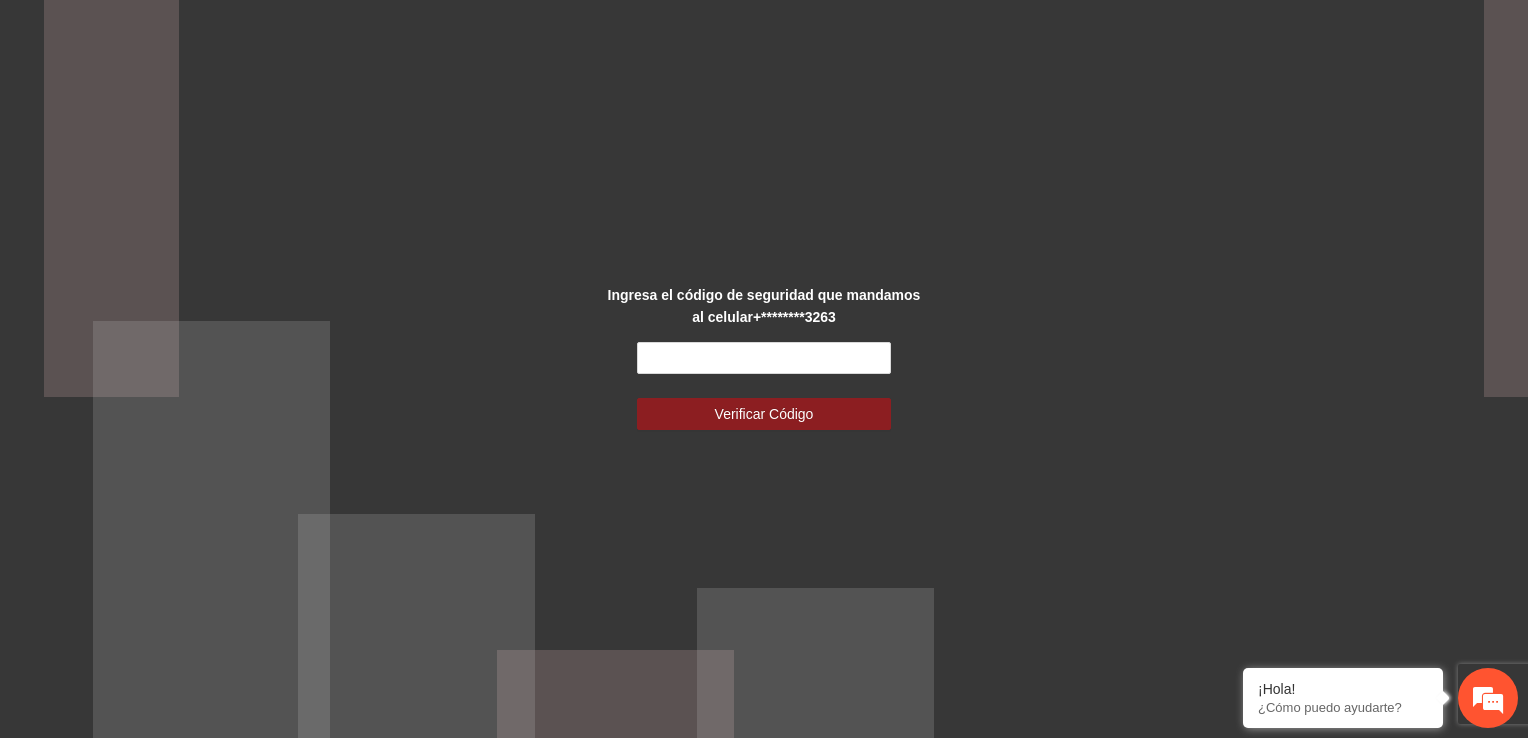 scroll, scrollTop: 0, scrollLeft: 0, axis: both 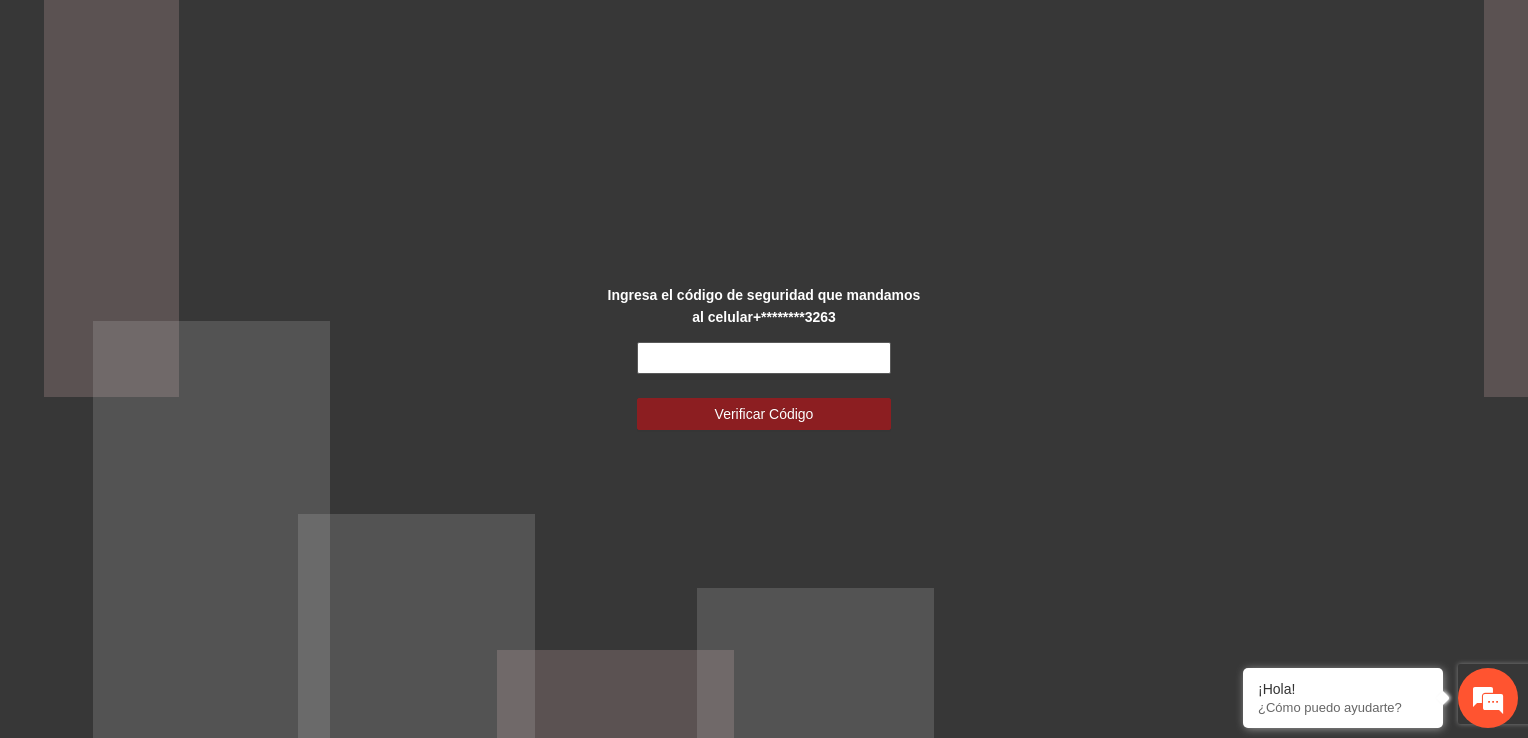 click at bounding box center (764, 358) 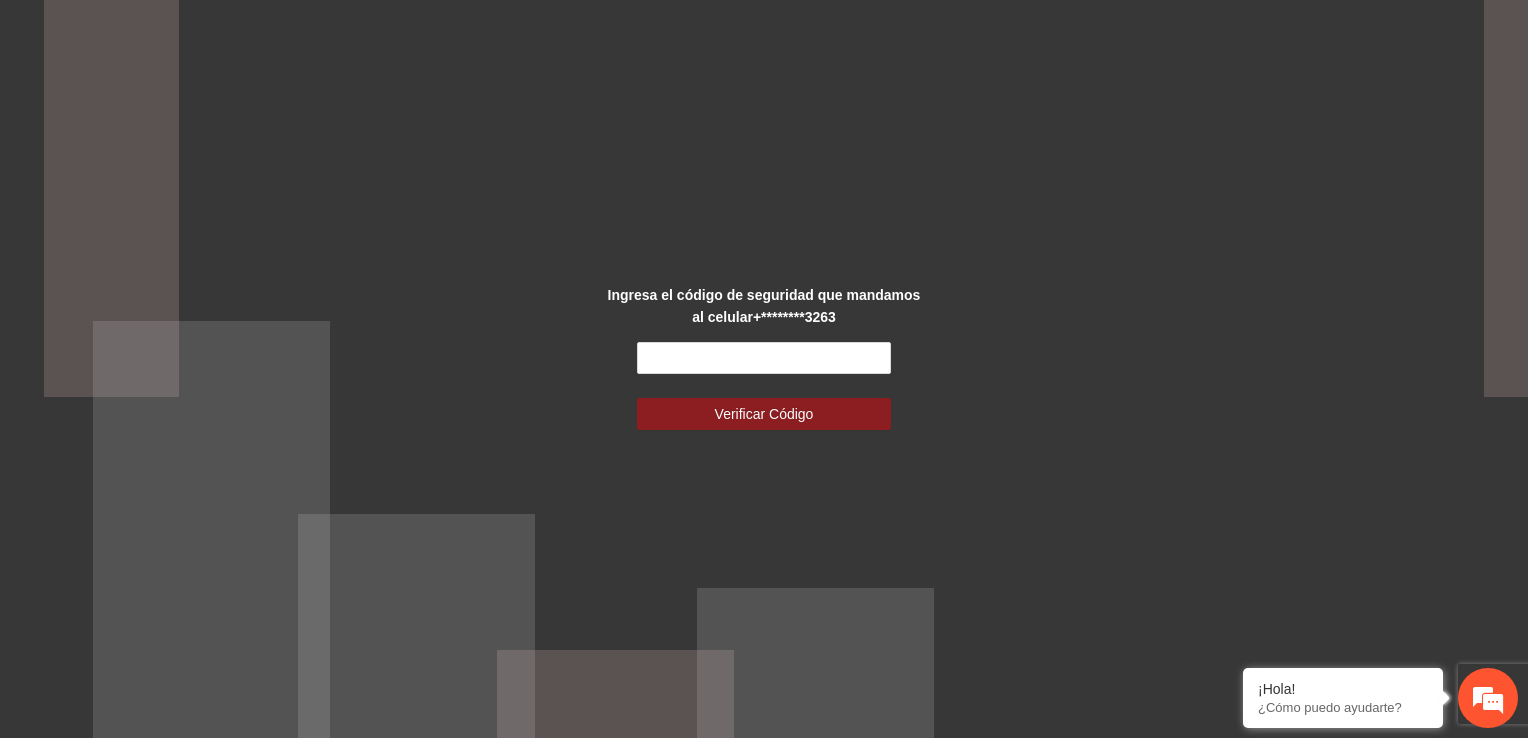 click on "Ingresa el código de seguridad que mandamos al celular  +********3263 Verificar Código" at bounding box center [764, 369] 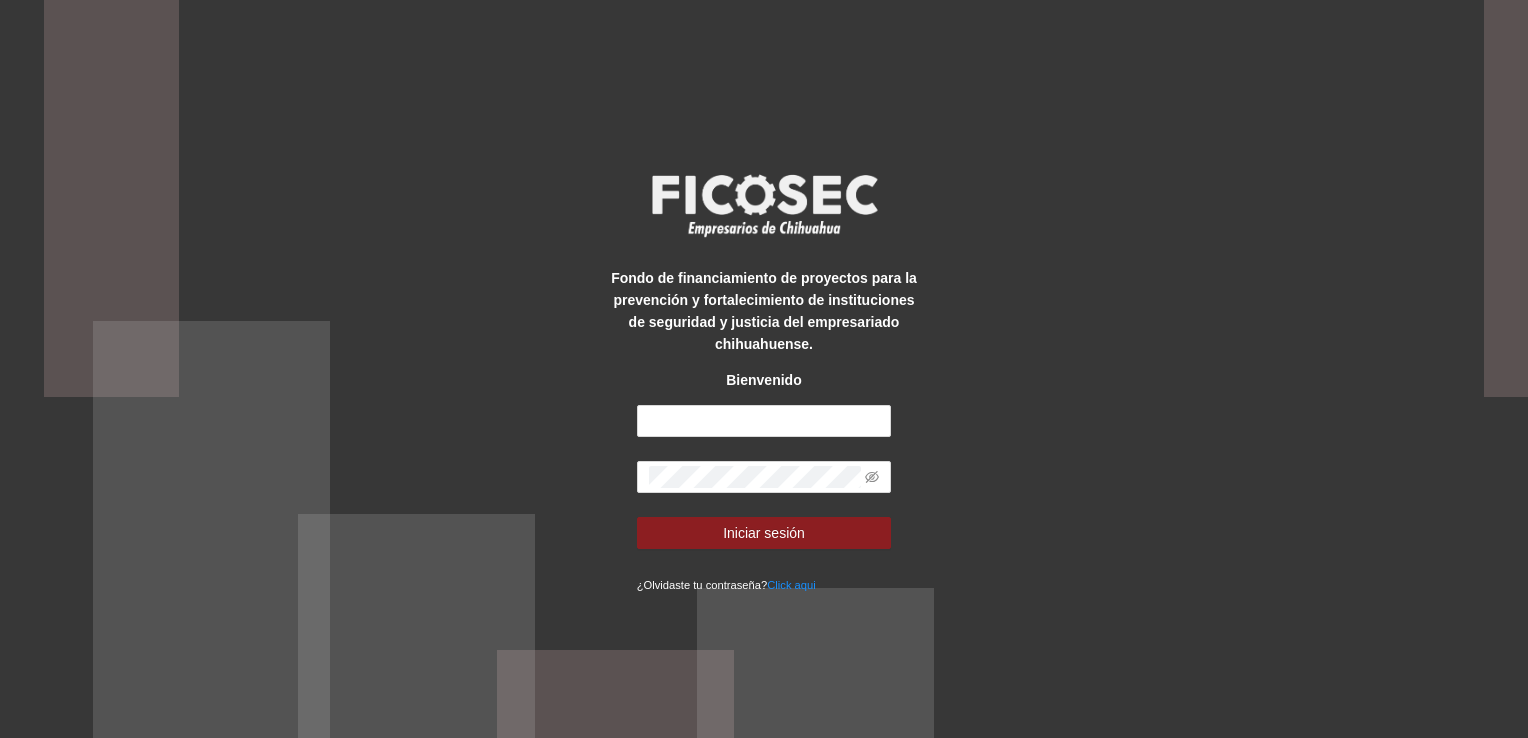 scroll, scrollTop: 0, scrollLeft: 0, axis: both 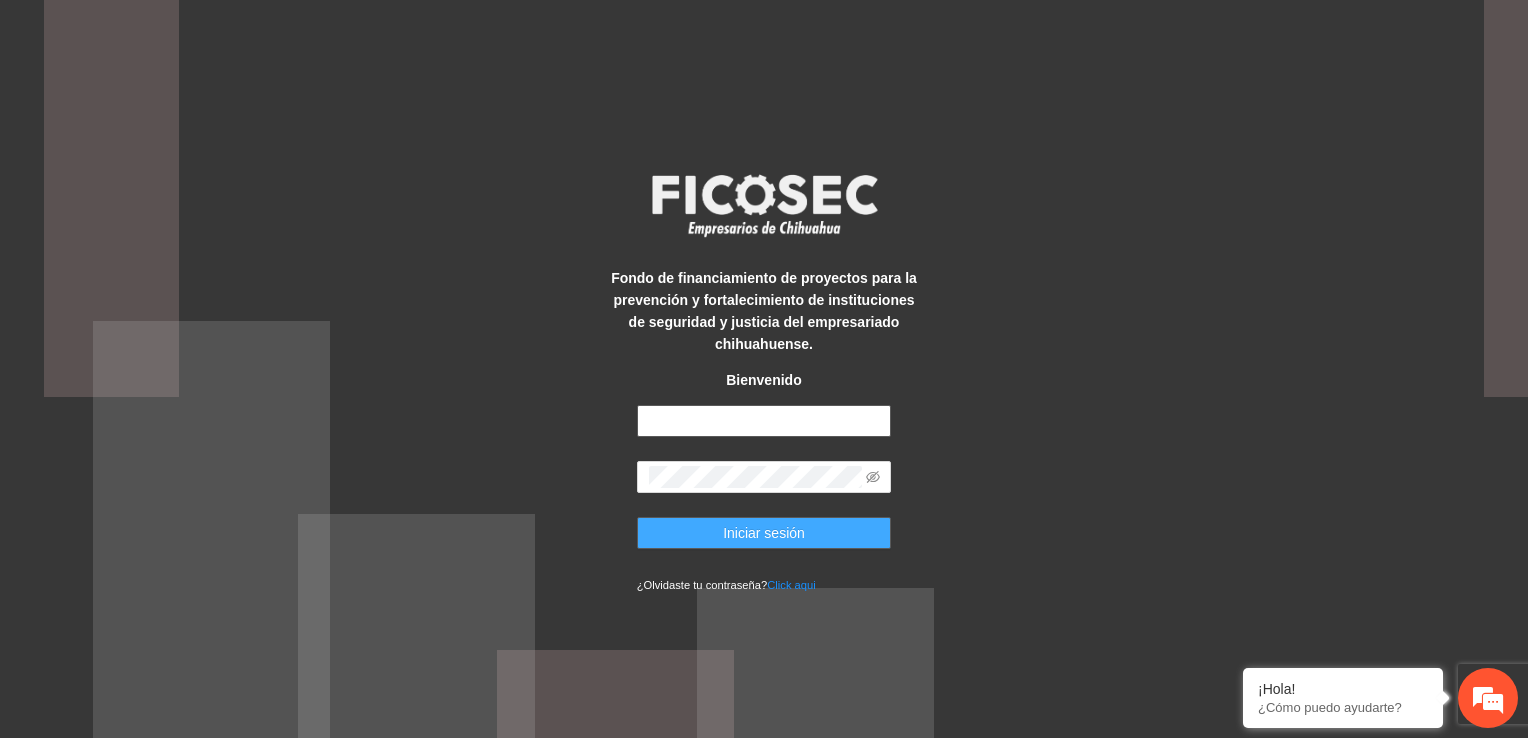 type on "**********" 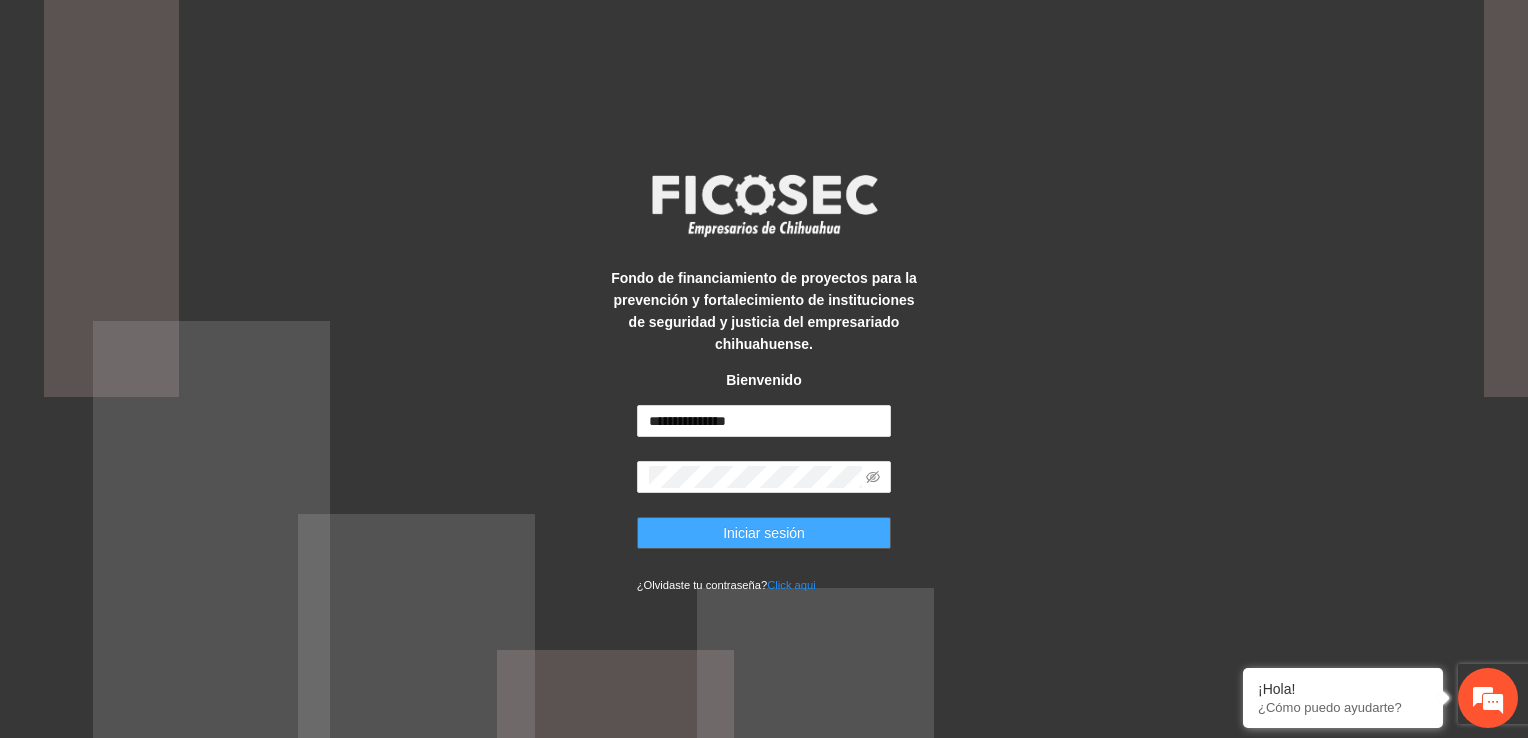 click on "Iniciar sesión" at bounding box center (764, 533) 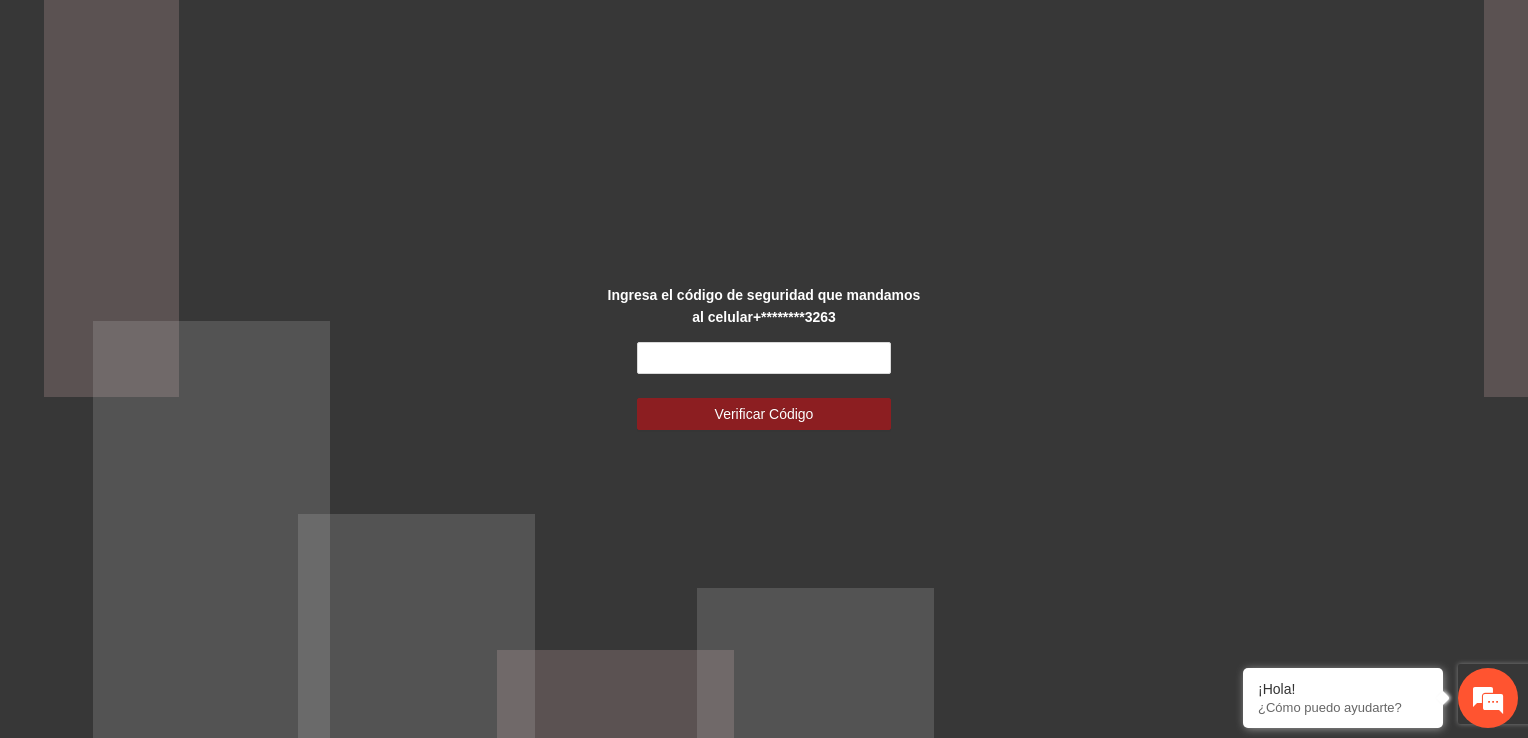 scroll, scrollTop: 0, scrollLeft: 0, axis: both 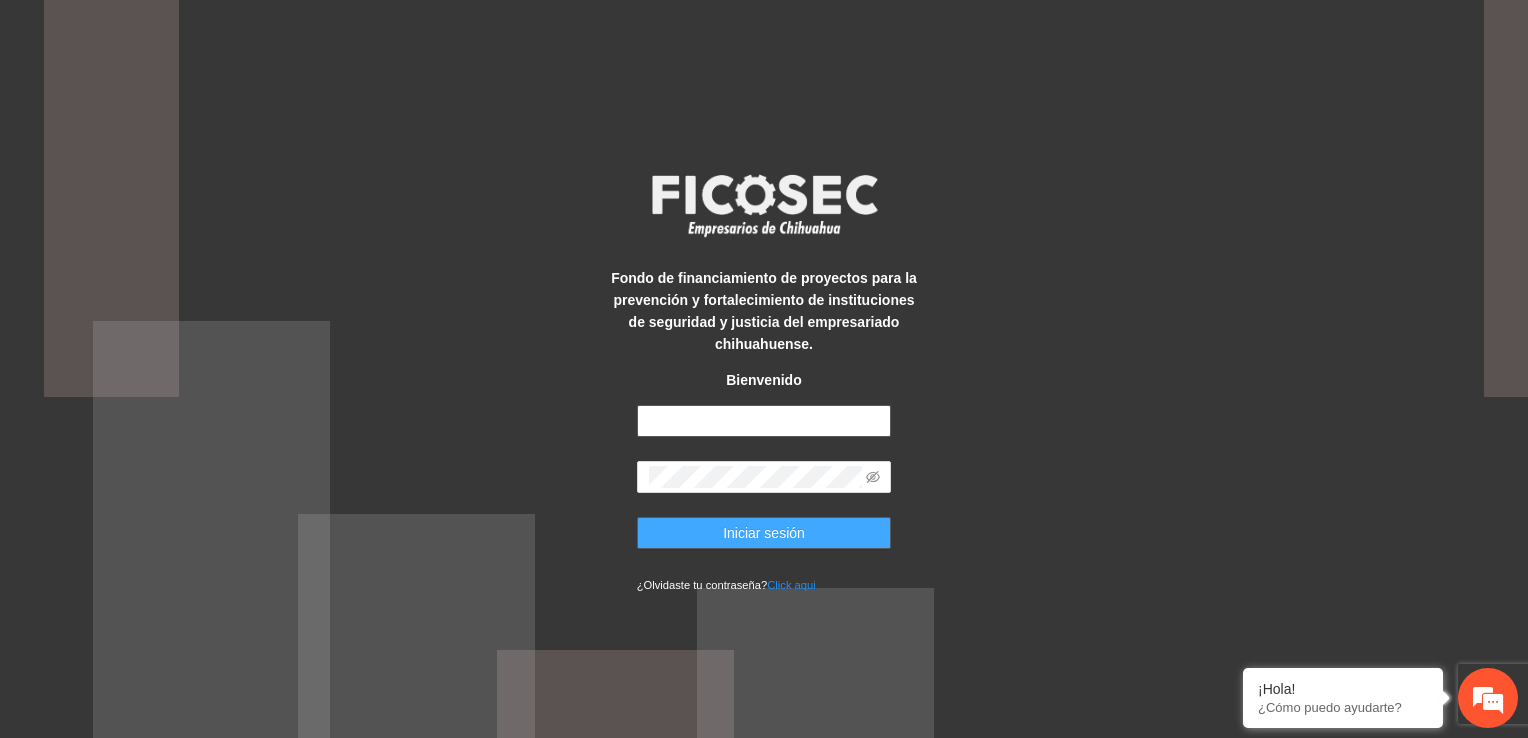 type on "**********" 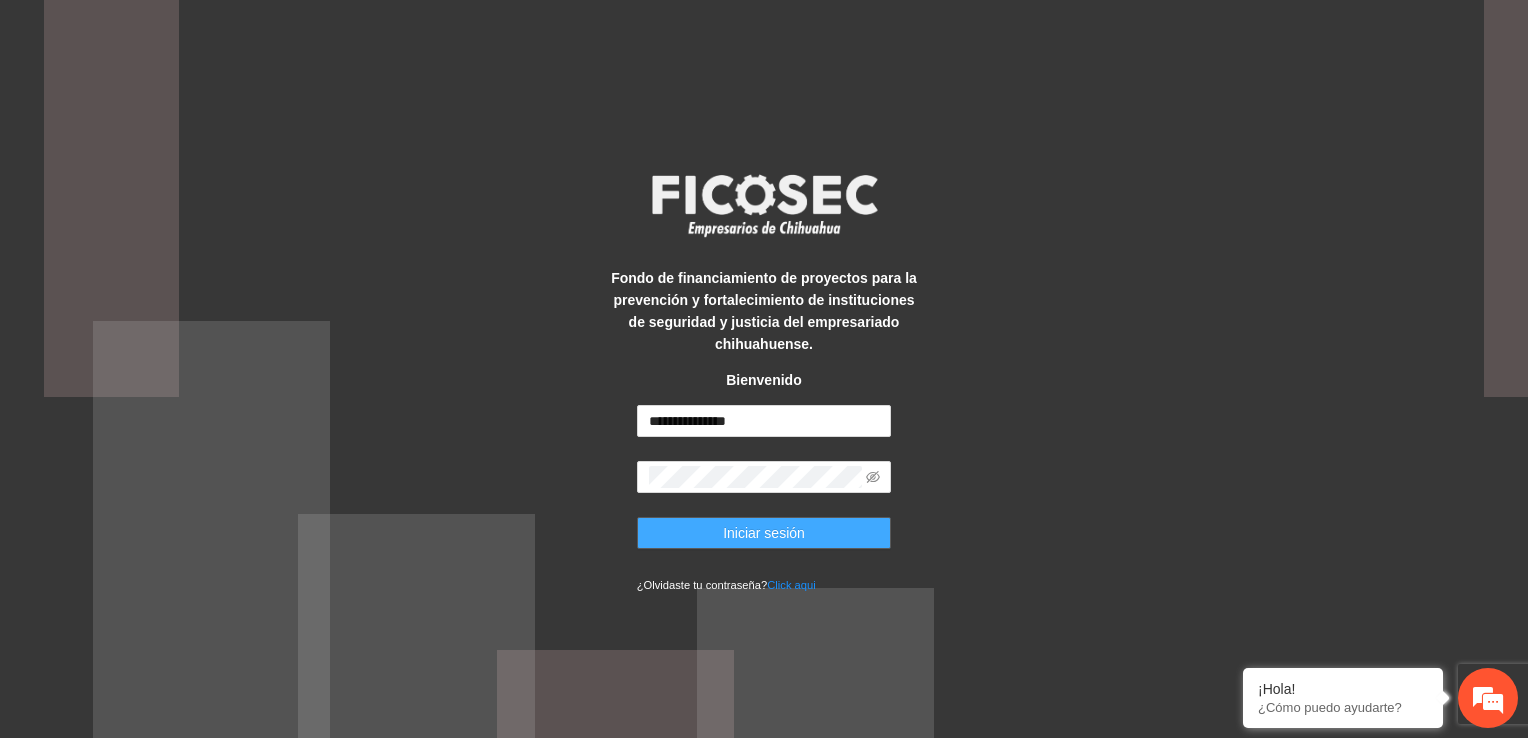click on "Iniciar sesión" at bounding box center [764, 533] 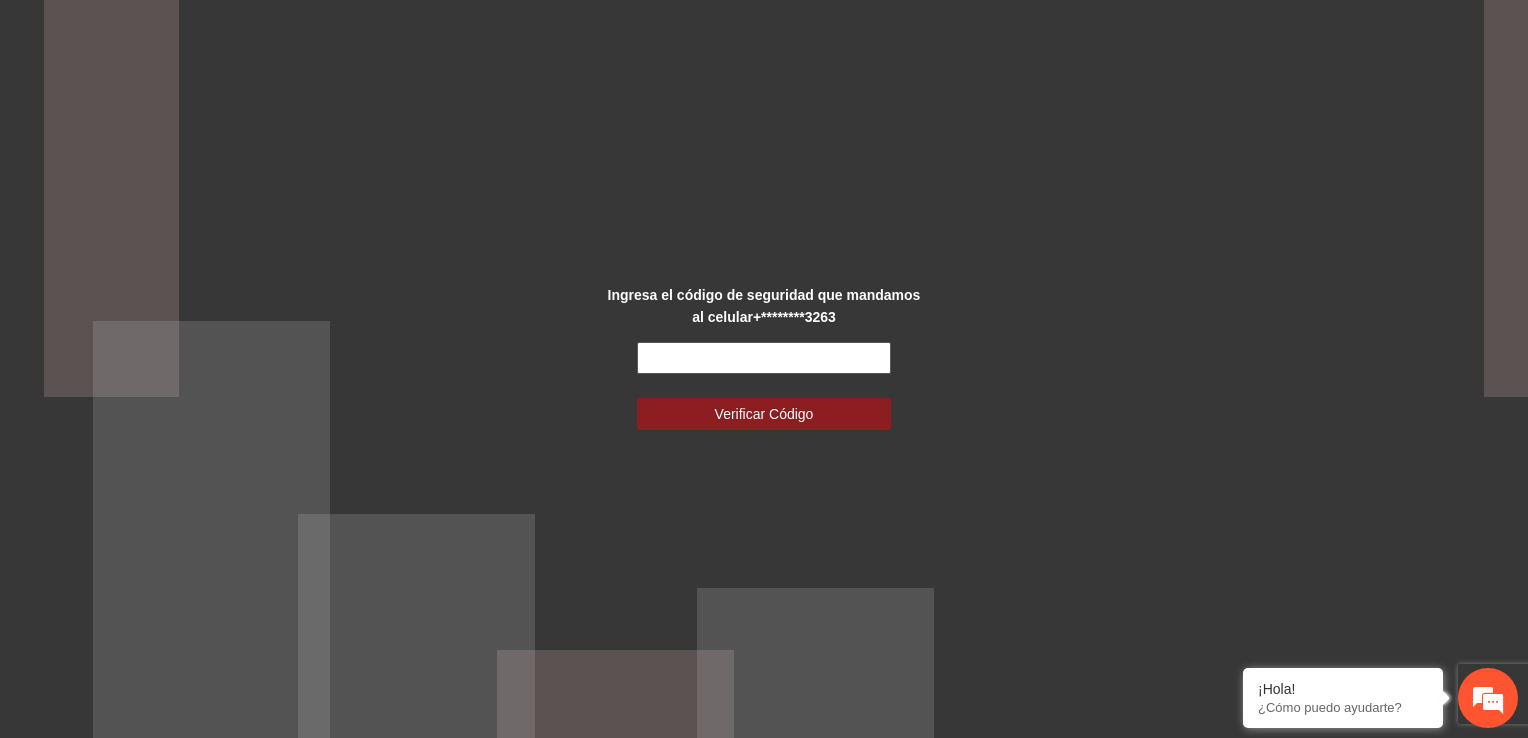 click at bounding box center [764, 358] 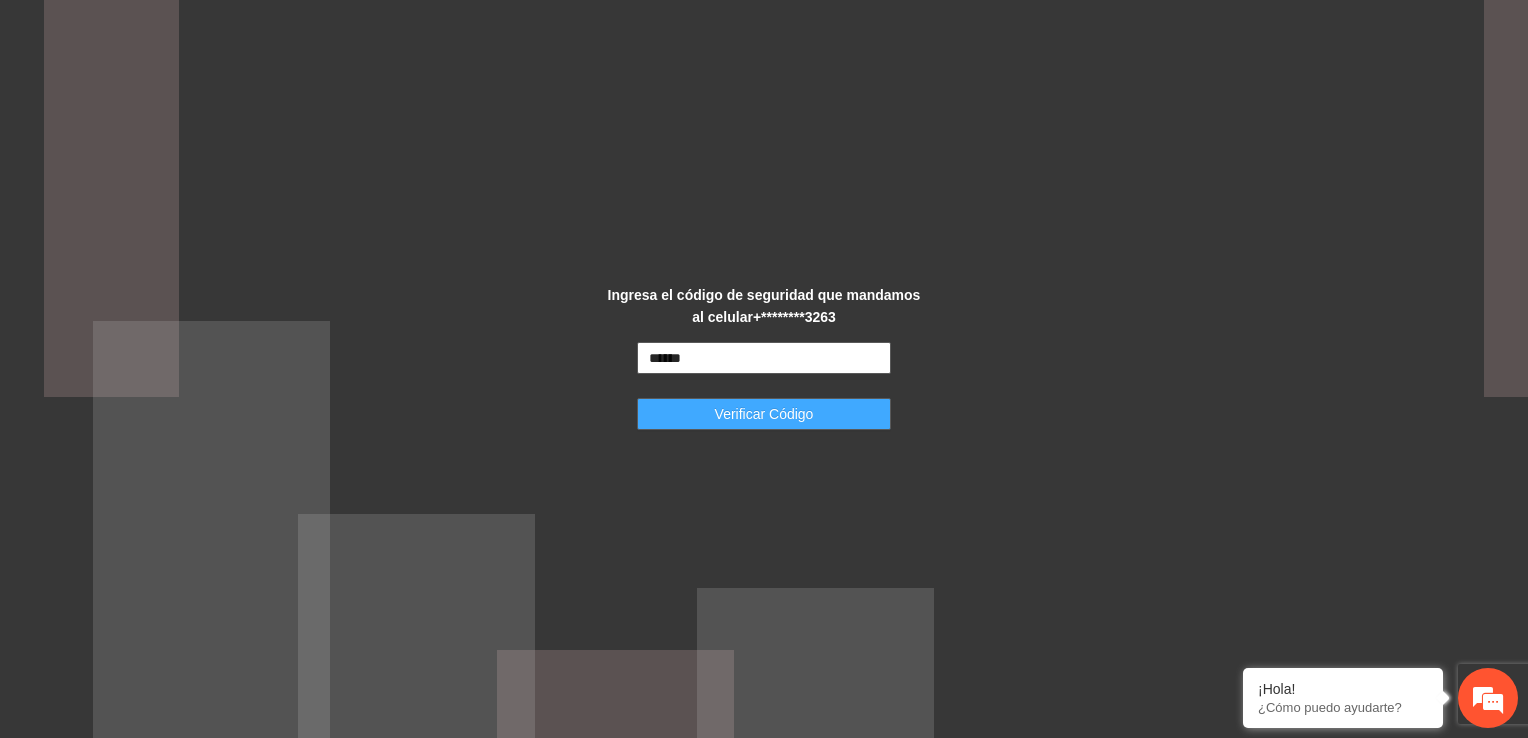 type on "******" 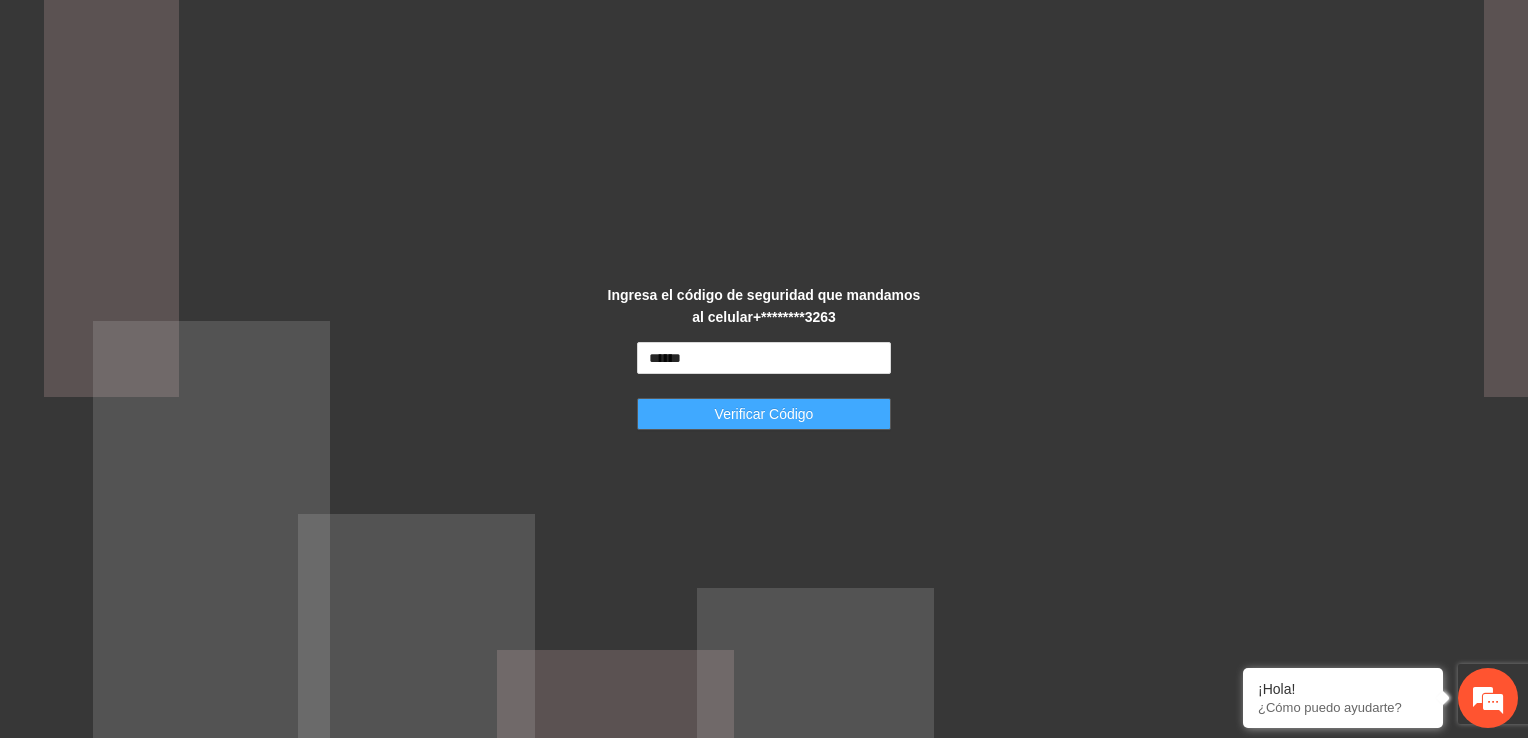 click on "Verificar Código" at bounding box center (764, 414) 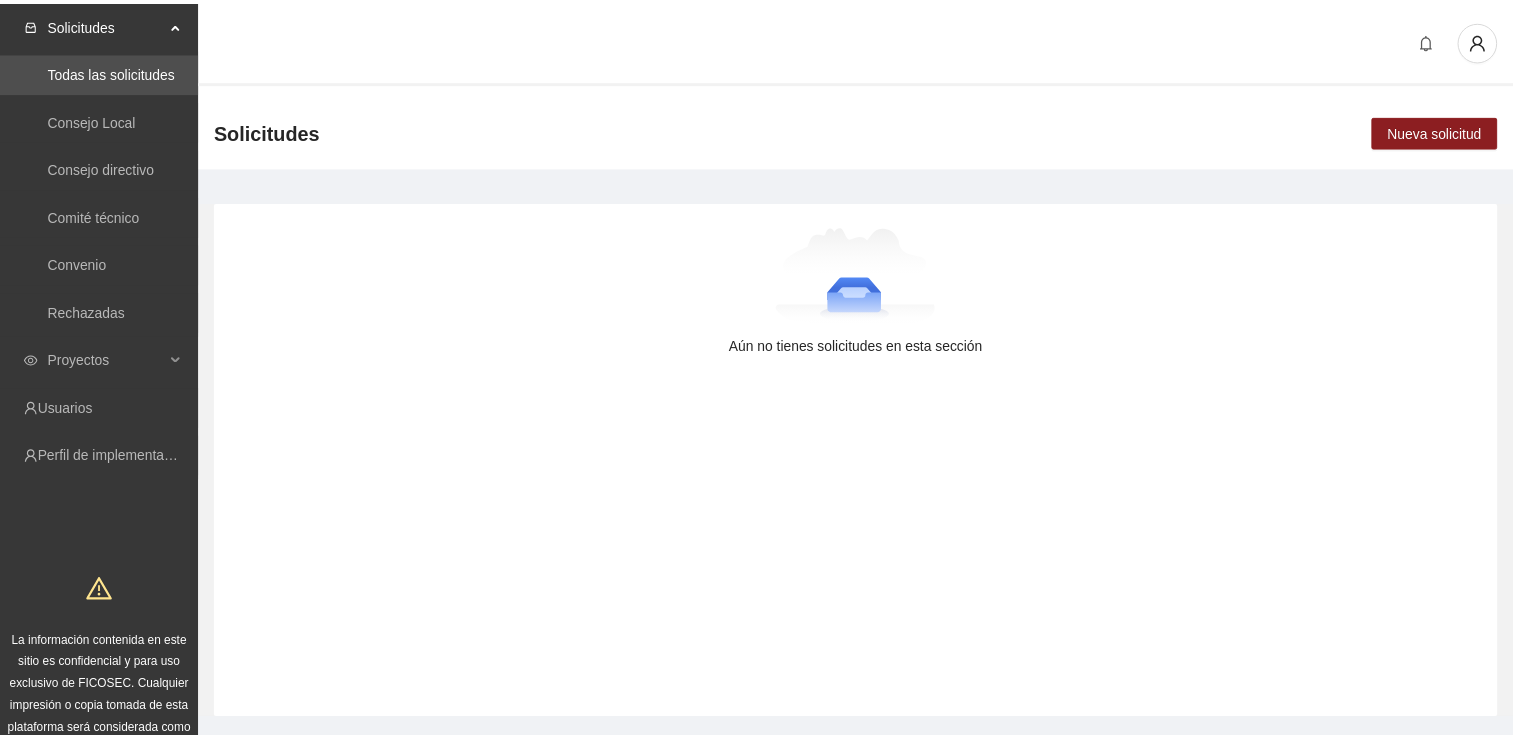 scroll, scrollTop: 0, scrollLeft: 0, axis: both 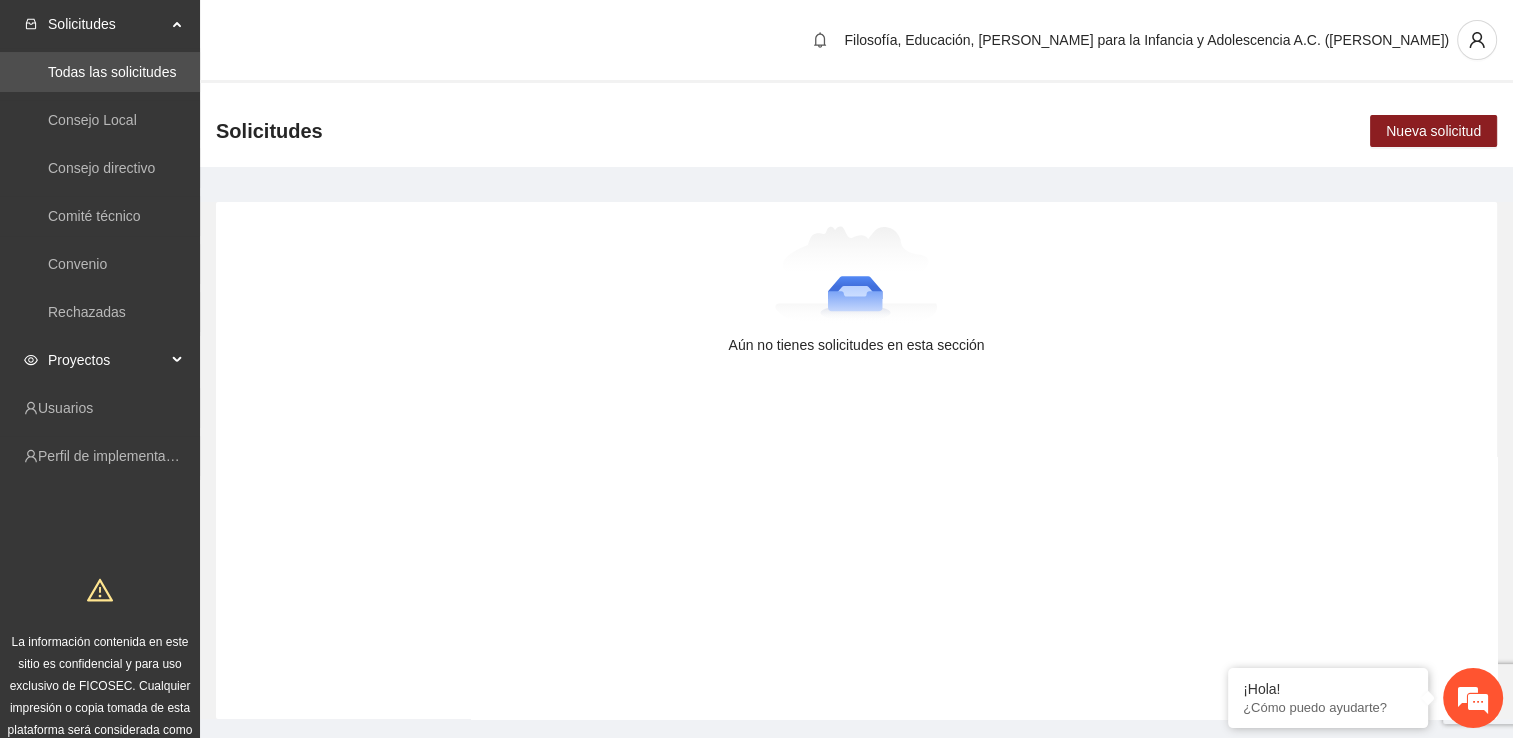 click at bounding box center [179, 360] 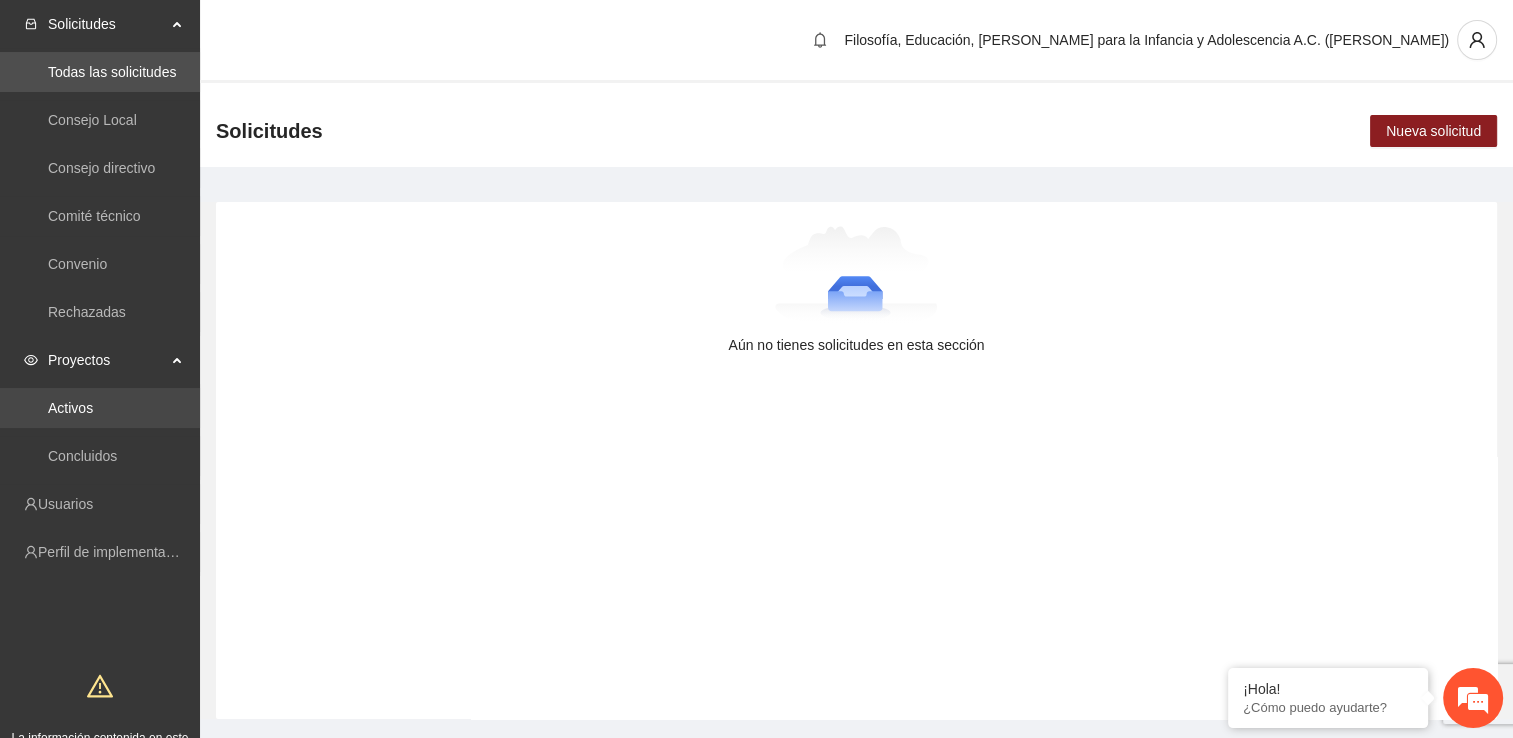 click on "Activos" at bounding box center (70, 408) 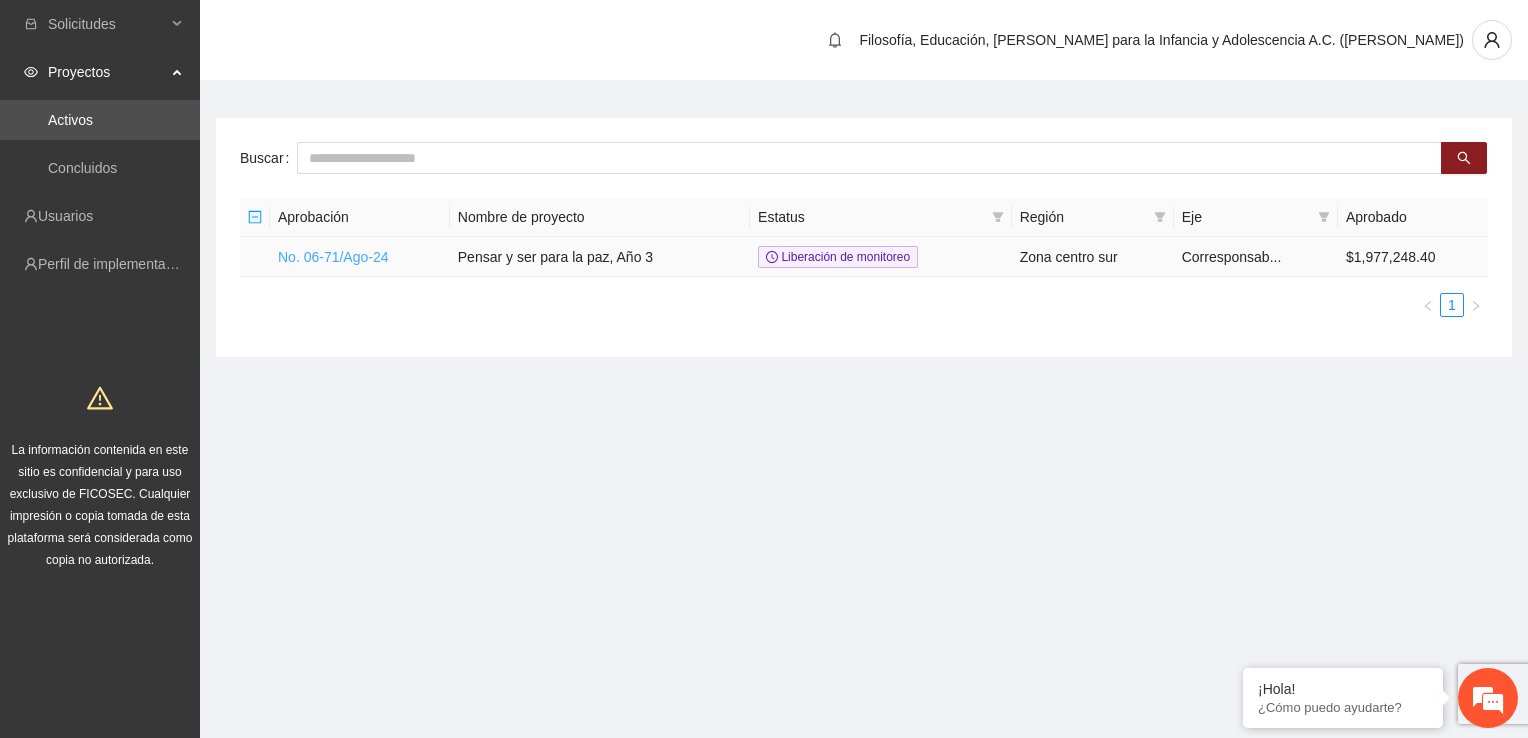 click on "No. 06-71/Ago-24" at bounding box center (333, 257) 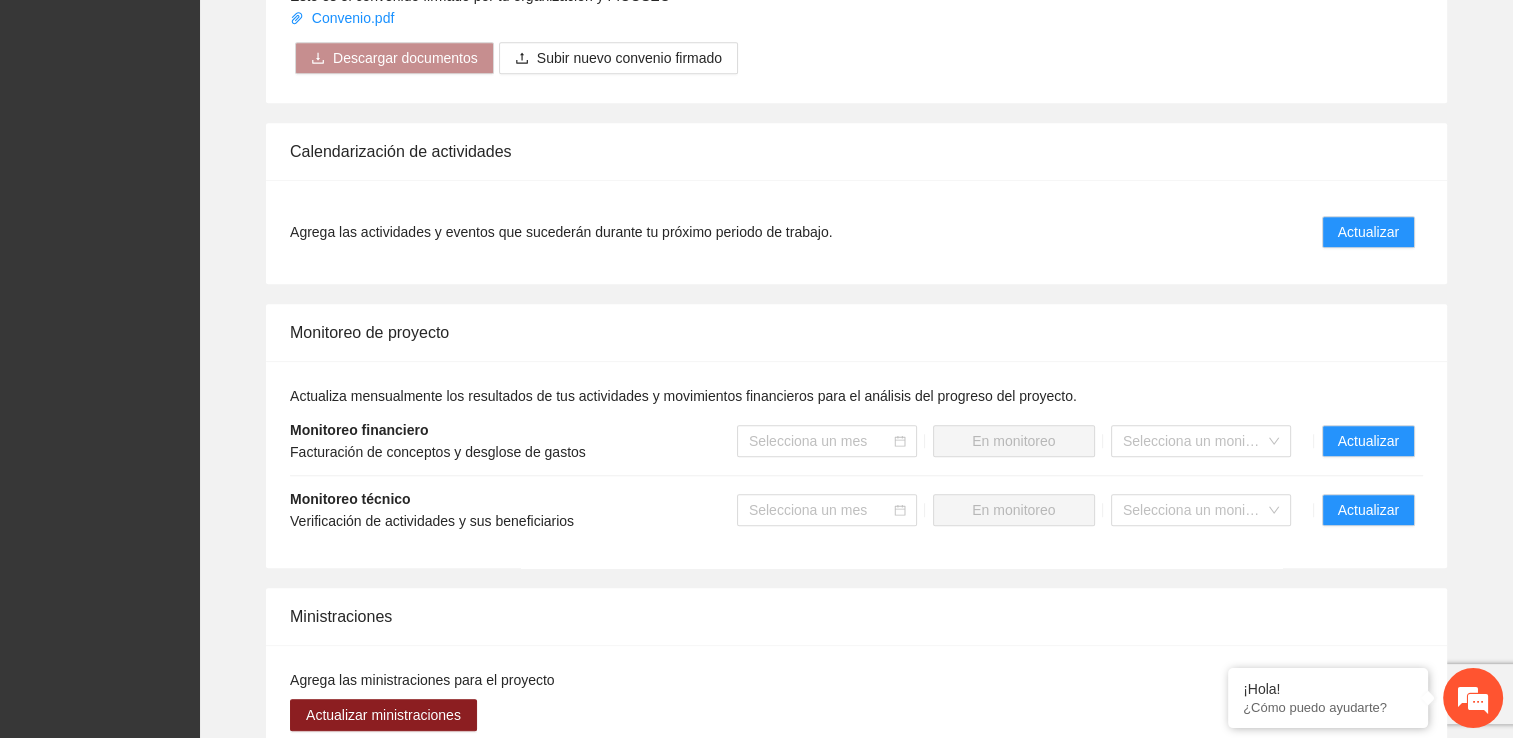 scroll, scrollTop: 1500, scrollLeft: 0, axis: vertical 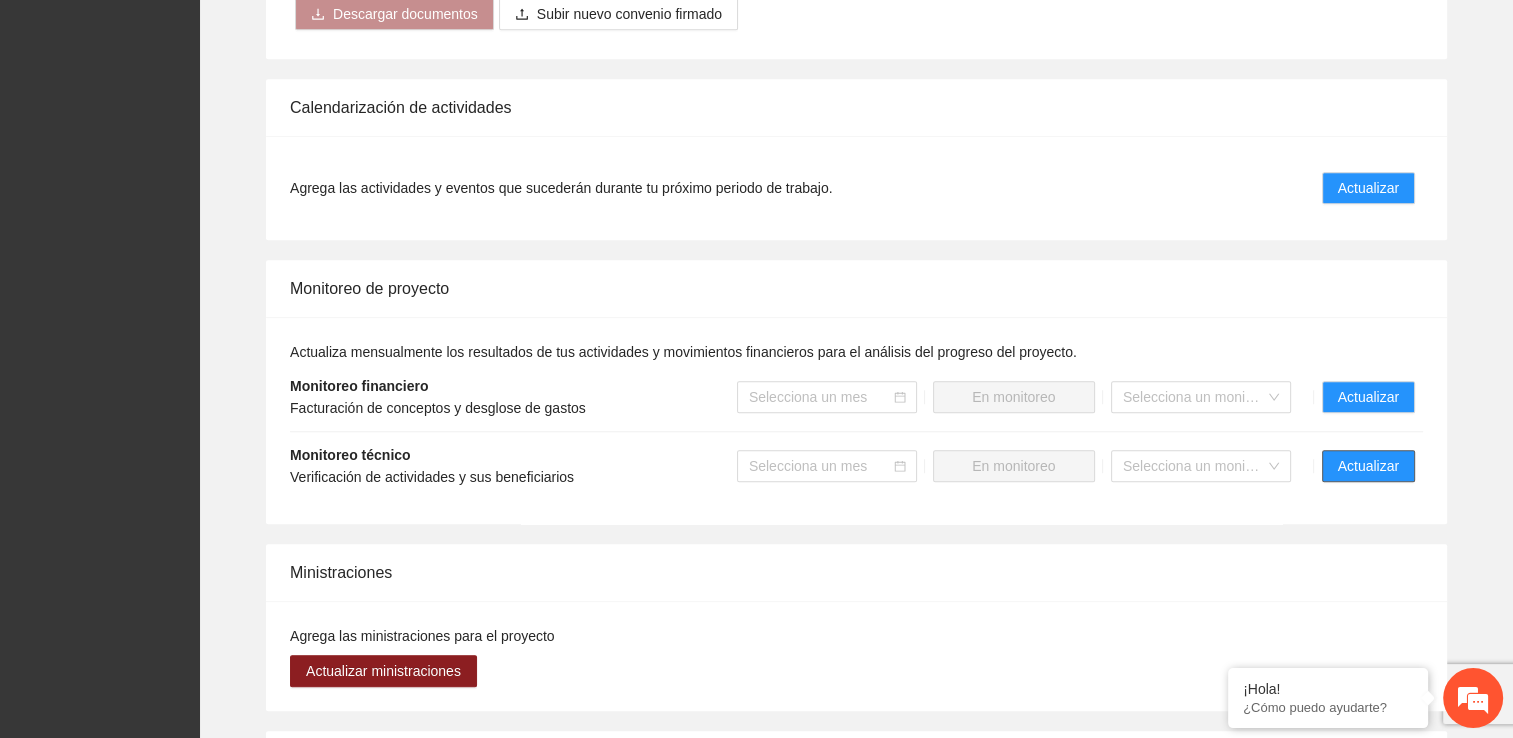click on "Actualizar" at bounding box center (1368, 466) 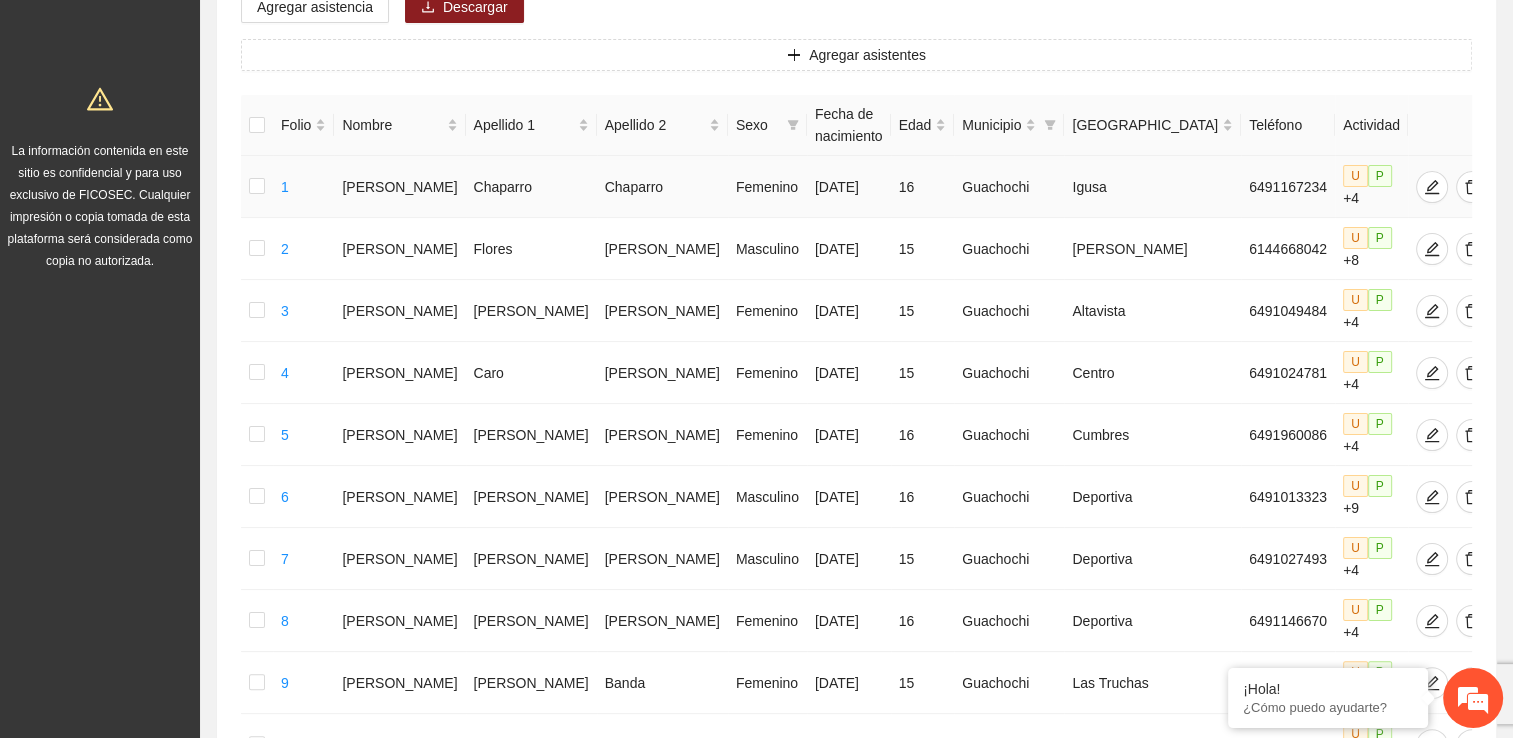 scroll, scrollTop: 300, scrollLeft: 0, axis: vertical 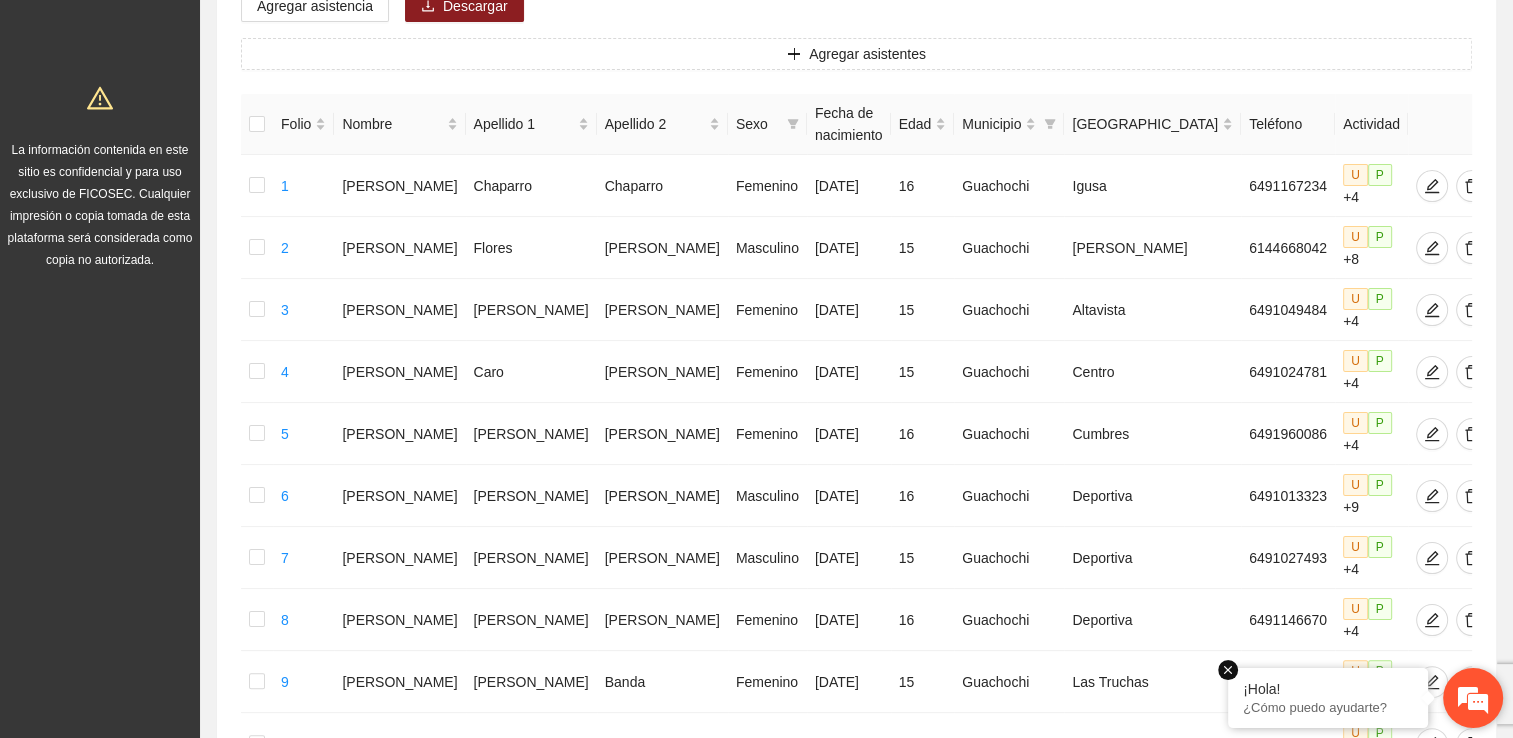 click at bounding box center [1228, 670] 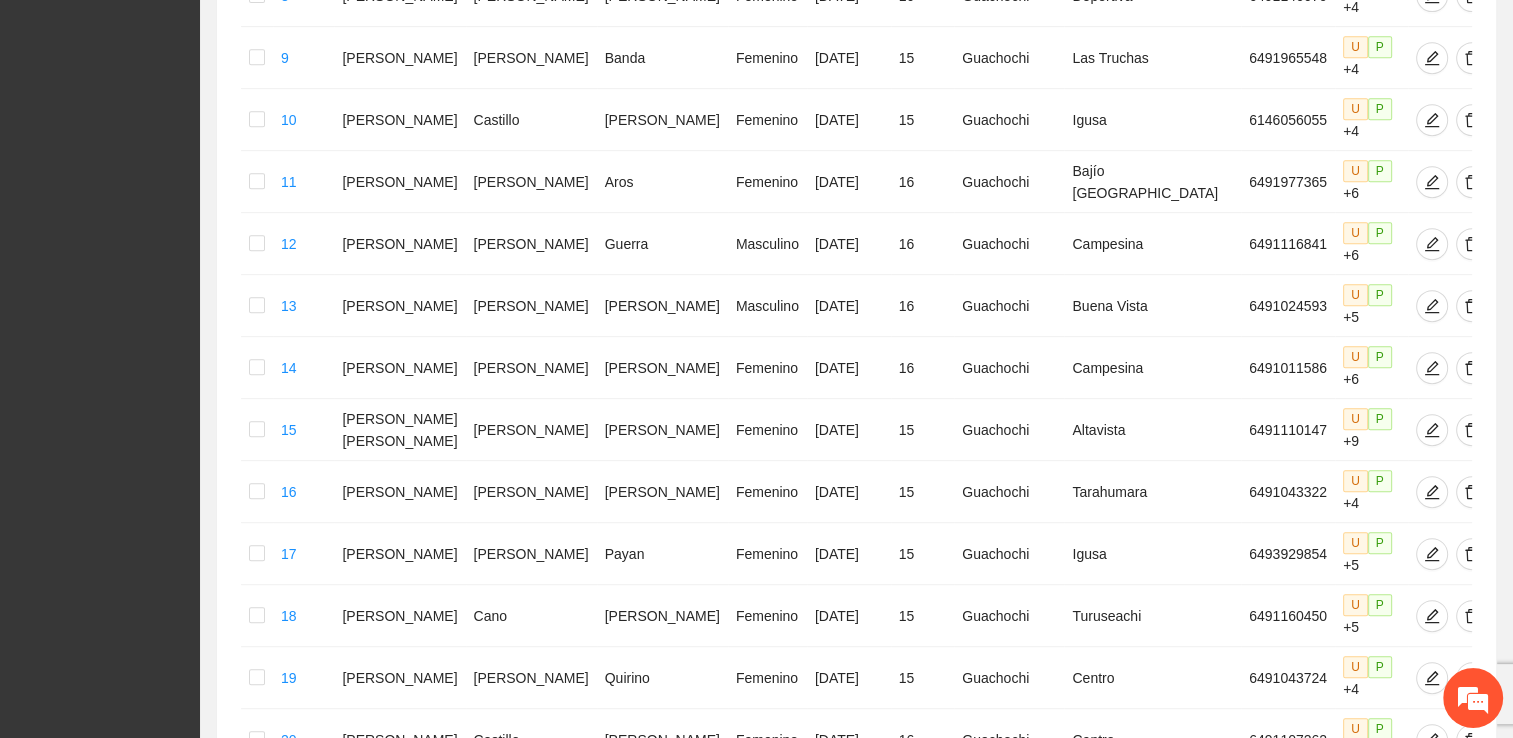 scroll, scrollTop: 988, scrollLeft: 0, axis: vertical 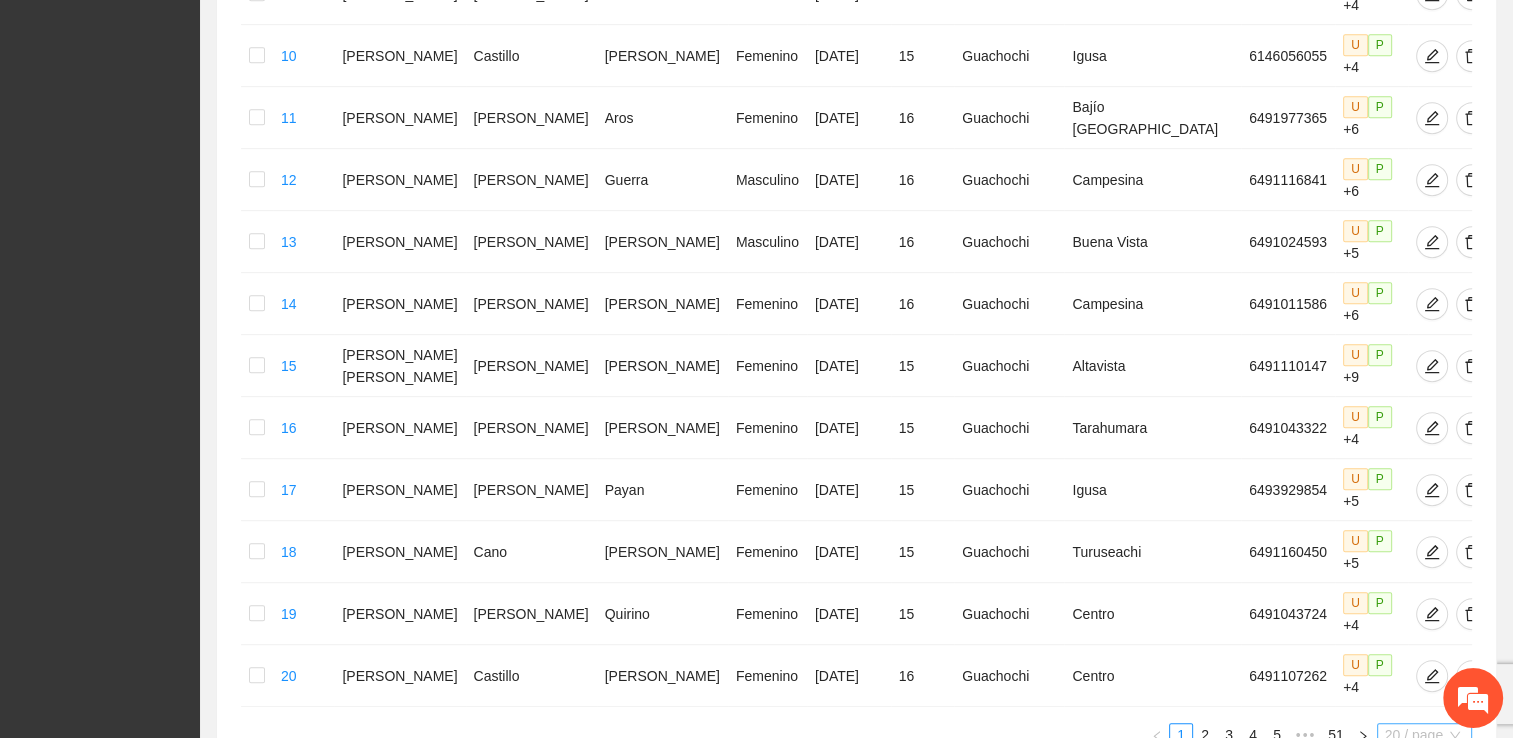 click on "20 / page" at bounding box center (1424, 735) 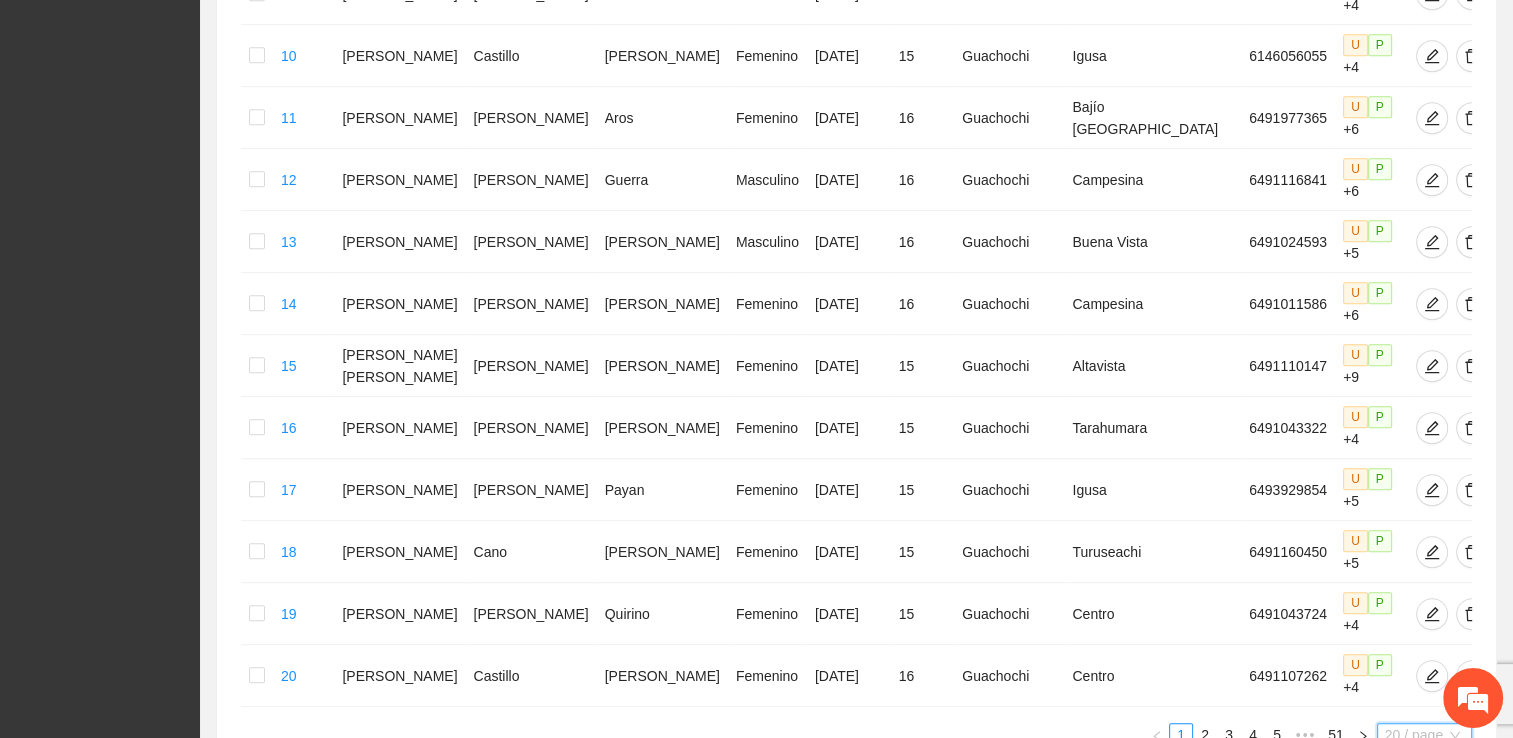 click on "100 / page" at bounding box center [1425, 867] 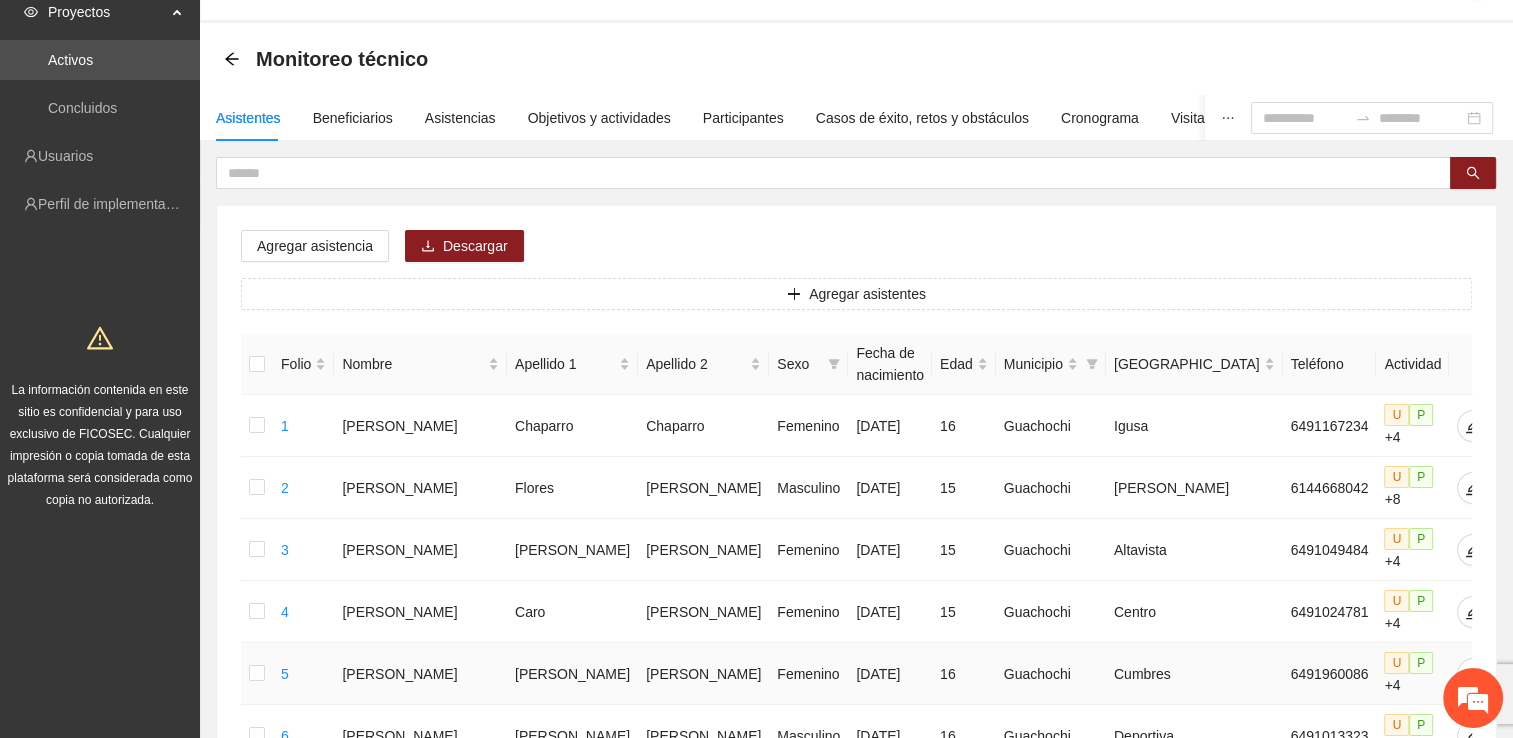 scroll, scrollTop: 0, scrollLeft: 0, axis: both 